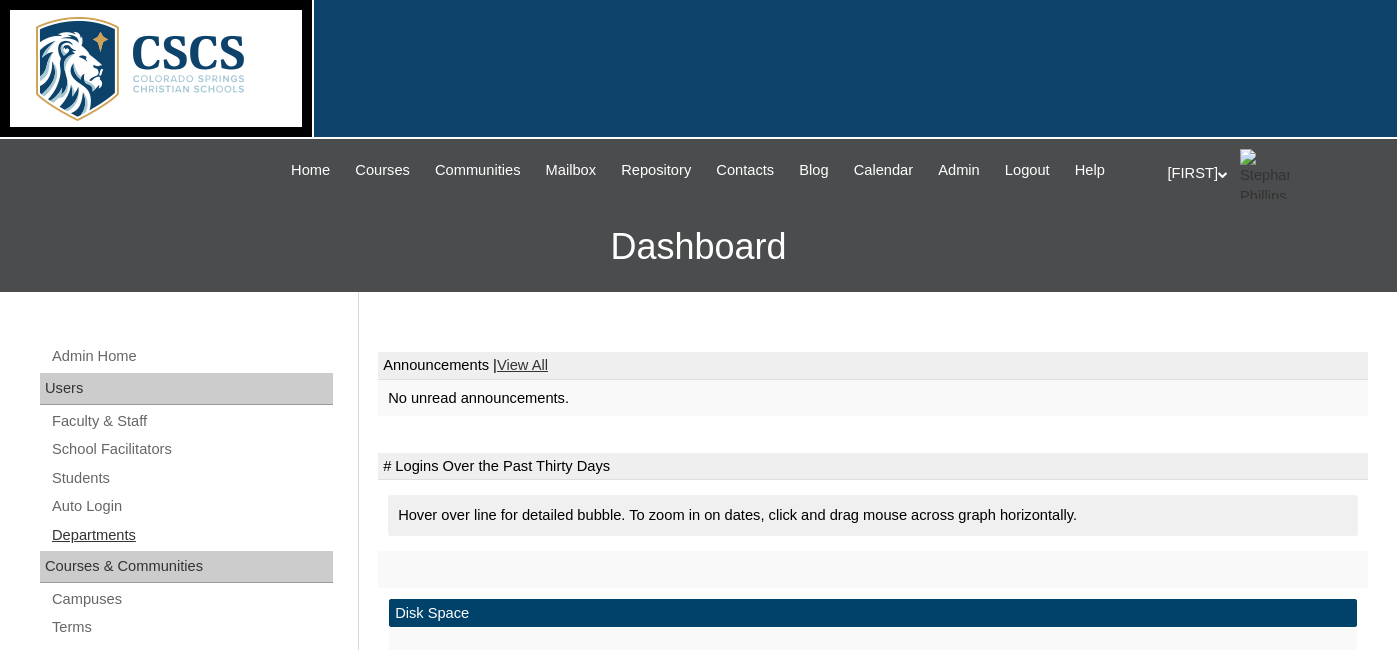 scroll, scrollTop: 0, scrollLeft: 0, axis: both 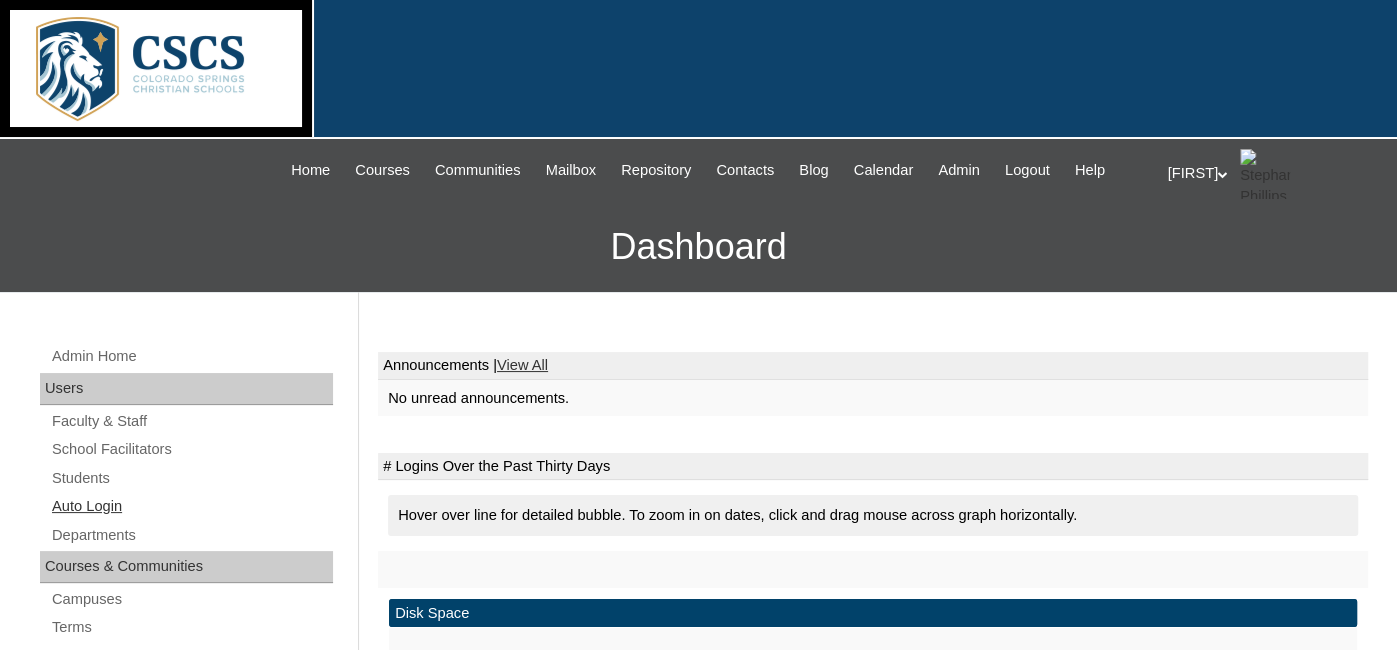 click on "Auto Login" at bounding box center (191, 506) 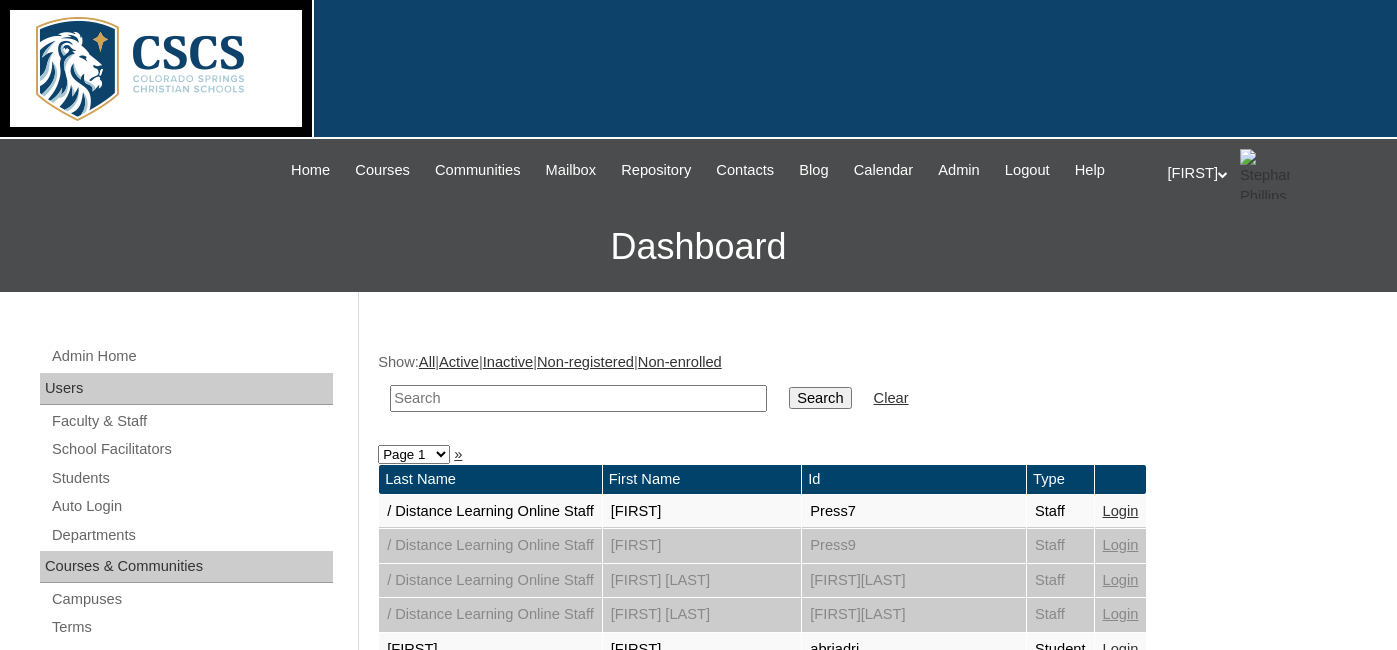 scroll, scrollTop: 0, scrollLeft: 0, axis: both 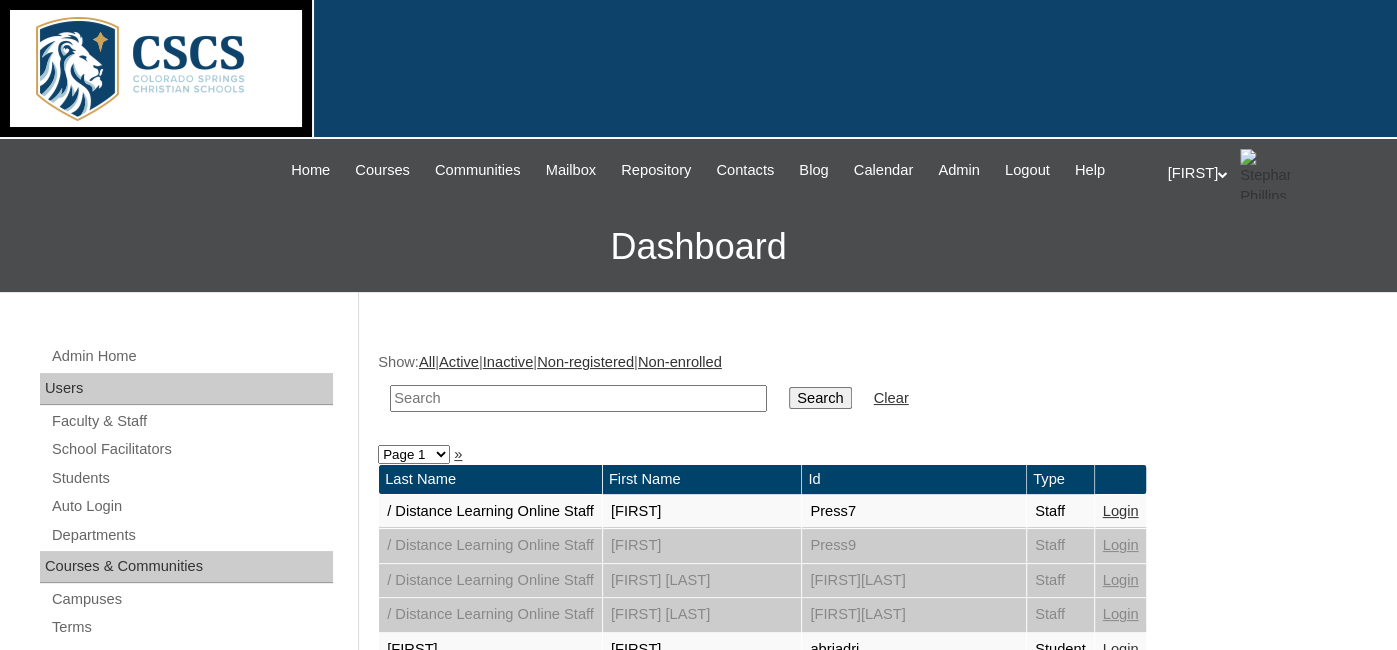 click at bounding box center (578, 398) 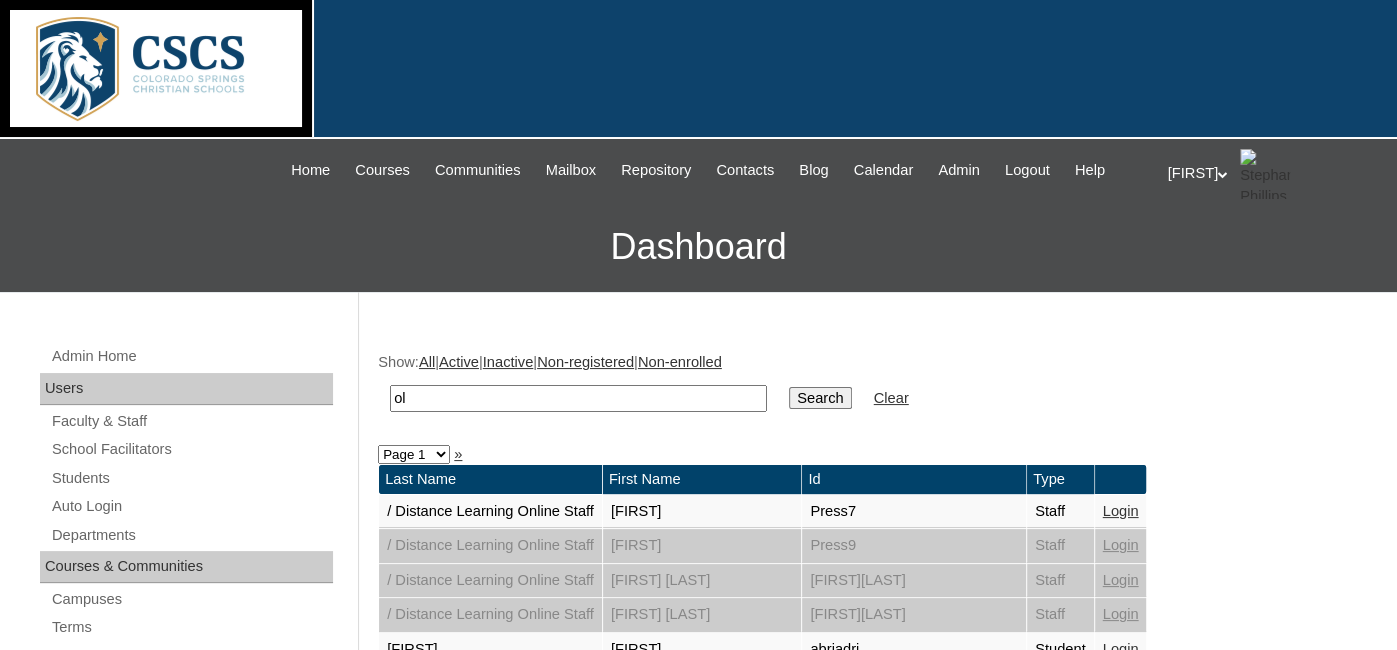 type on "[FIRST]" 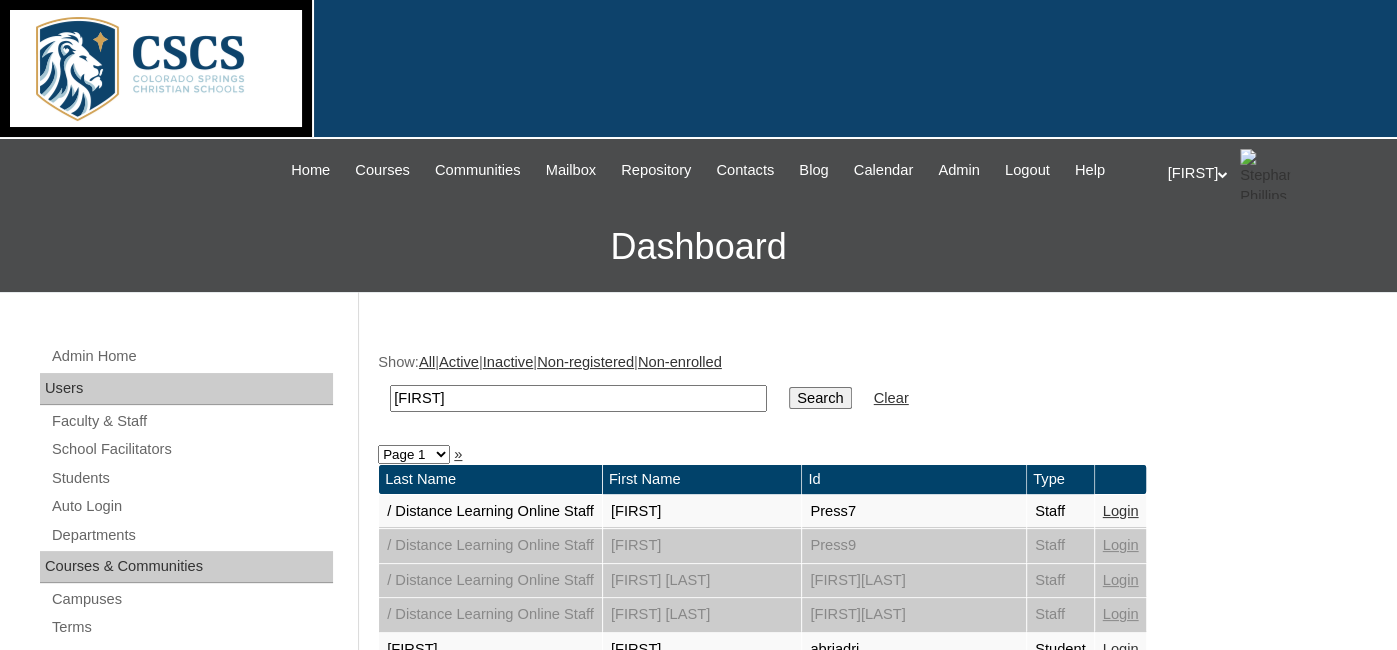 click on "Search" at bounding box center [820, 398] 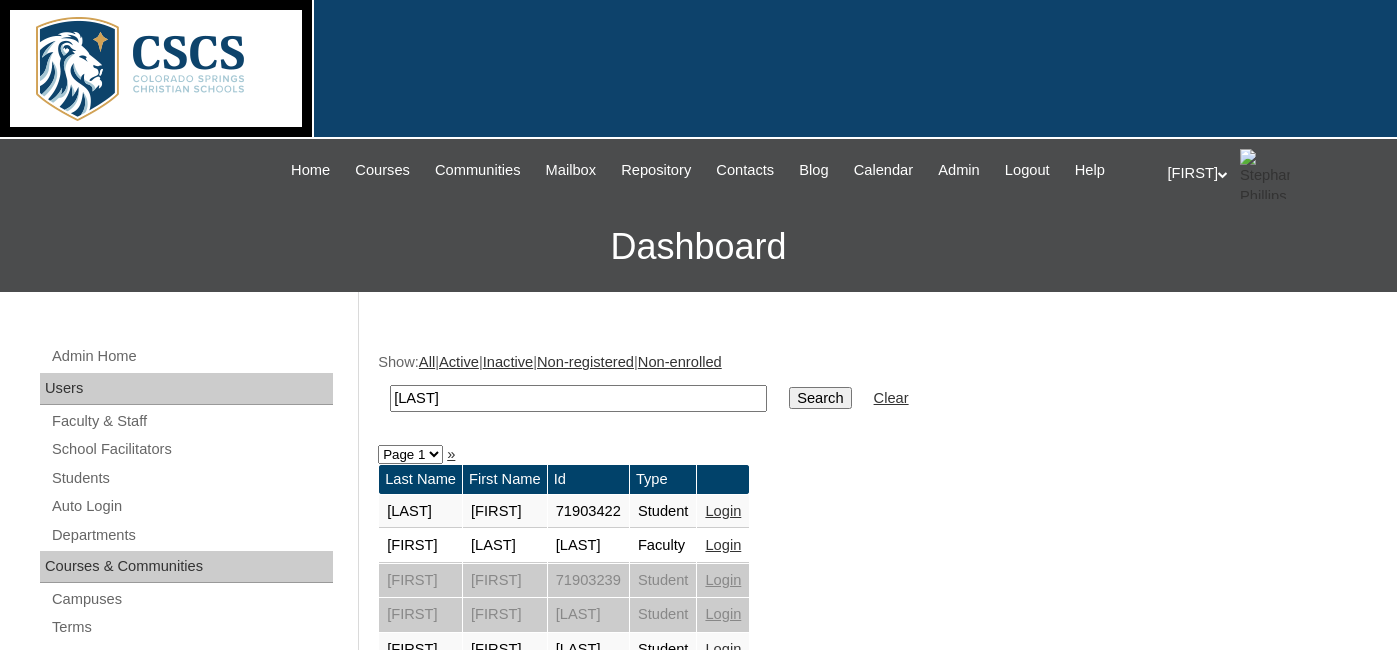 scroll, scrollTop: 0, scrollLeft: 0, axis: both 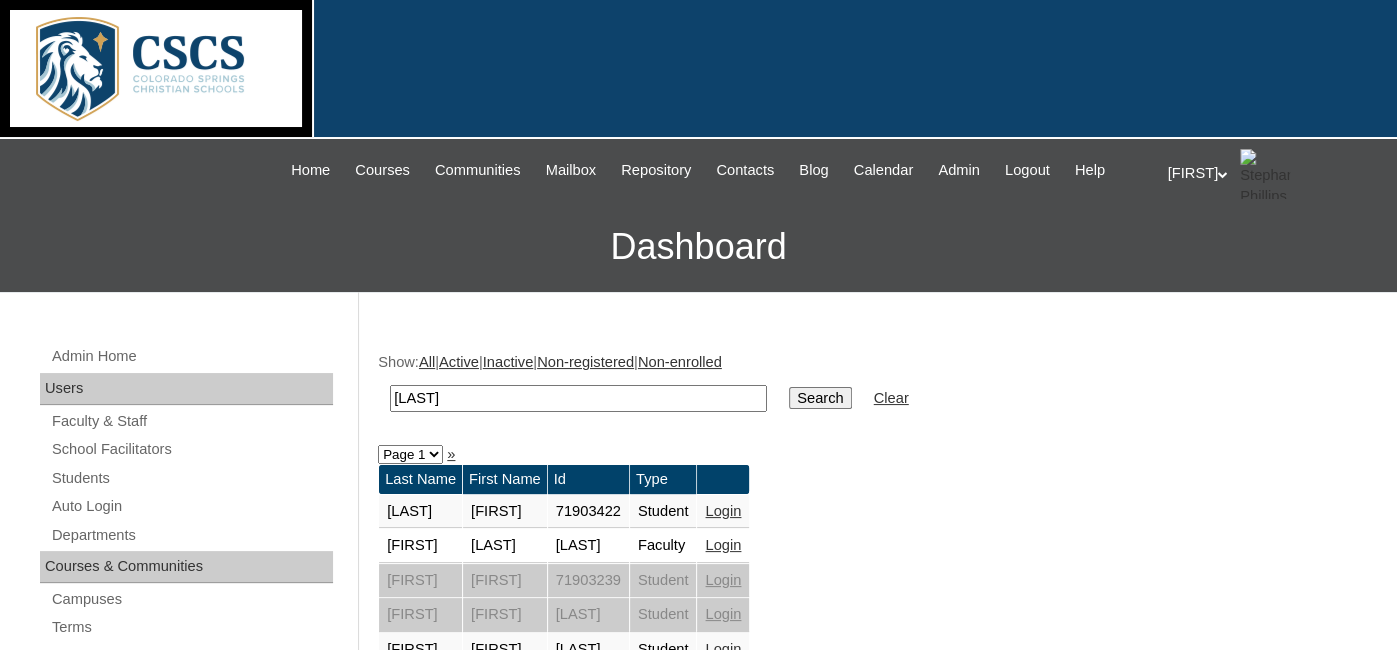 click on "Login" at bounding box center [723, 511] 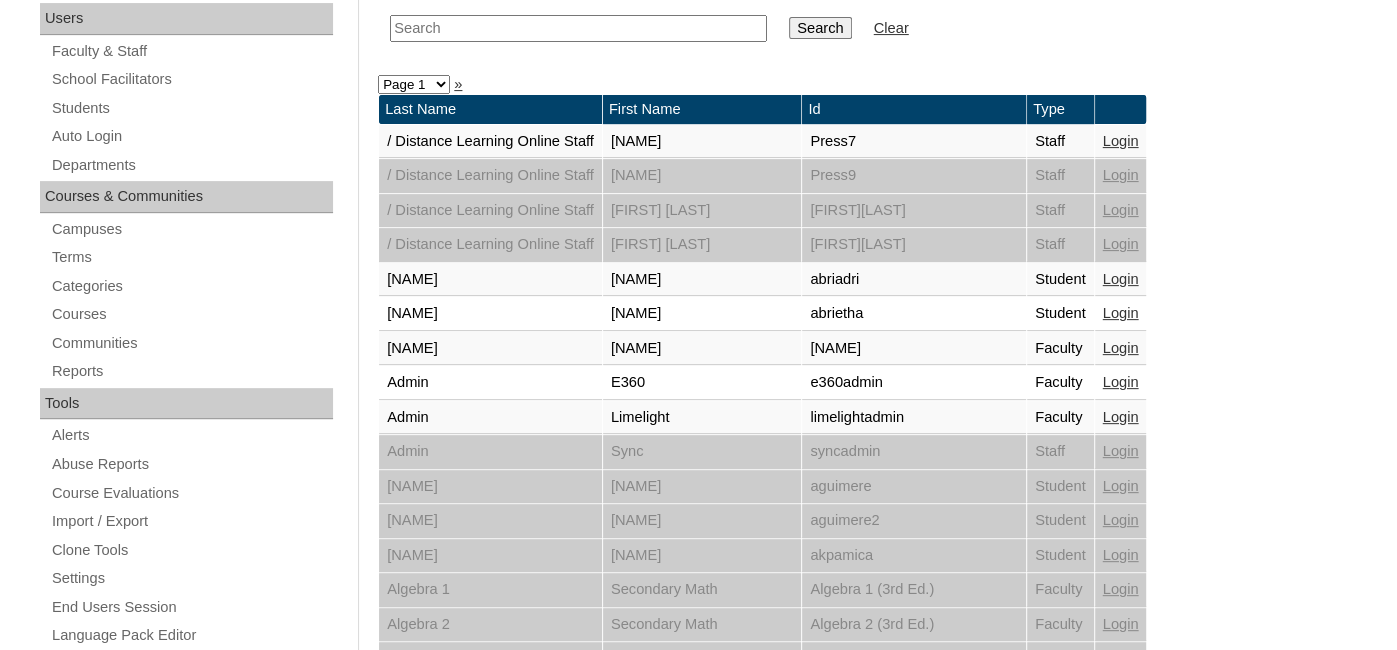 scroll, scrollTop: 373, scrollLeft: 0, axis: vertical 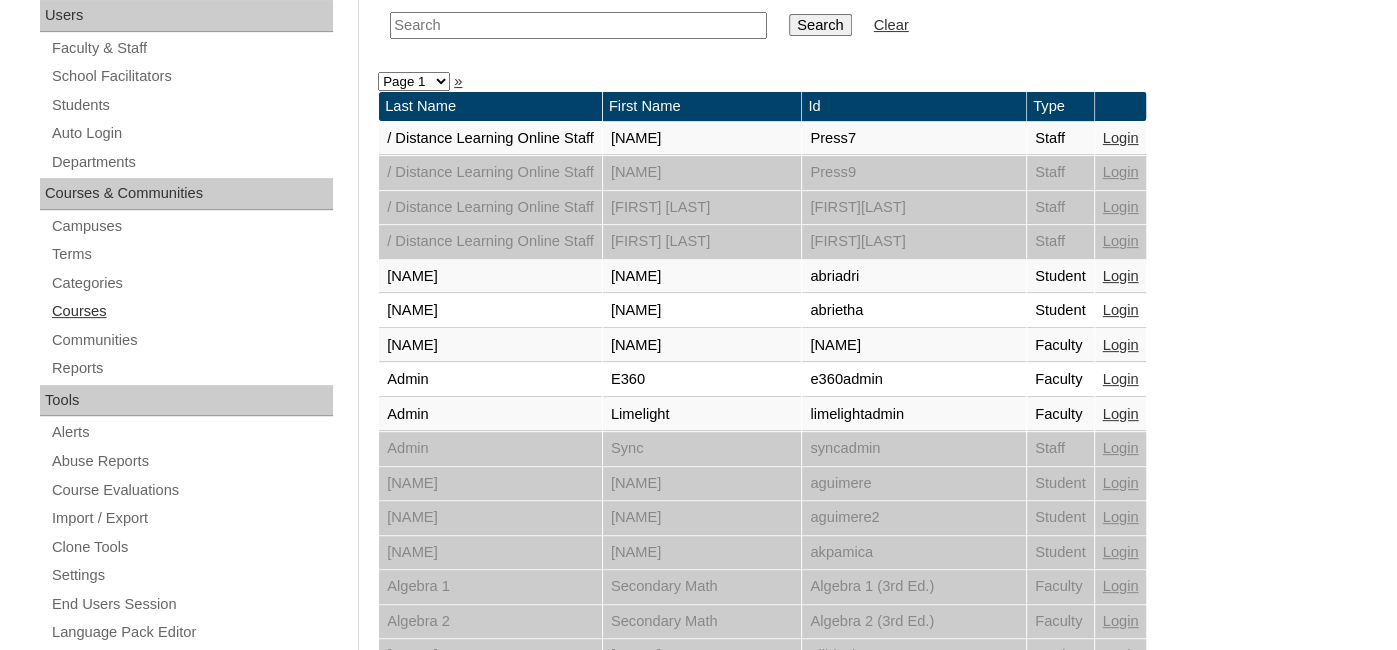 click on "Courses" at bounding box center (191, 311) 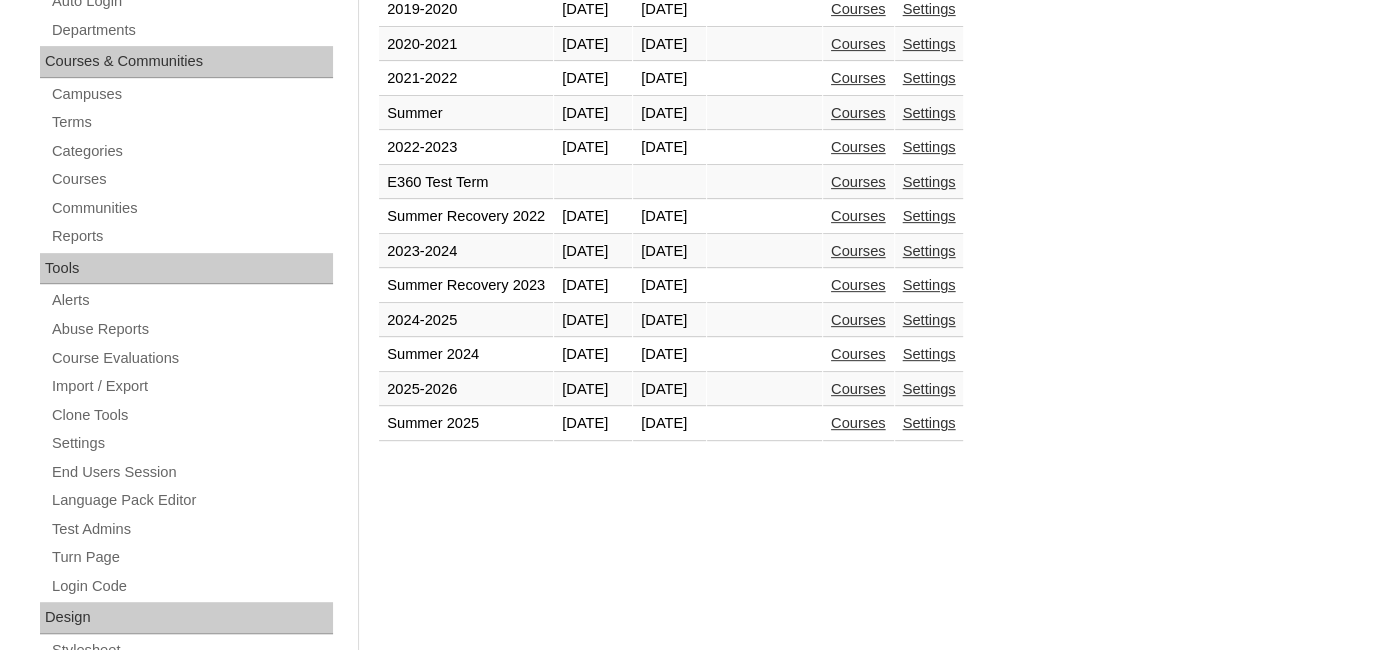 scroll, scrollTop: 510, scrollLeft: 0, axis: vertical 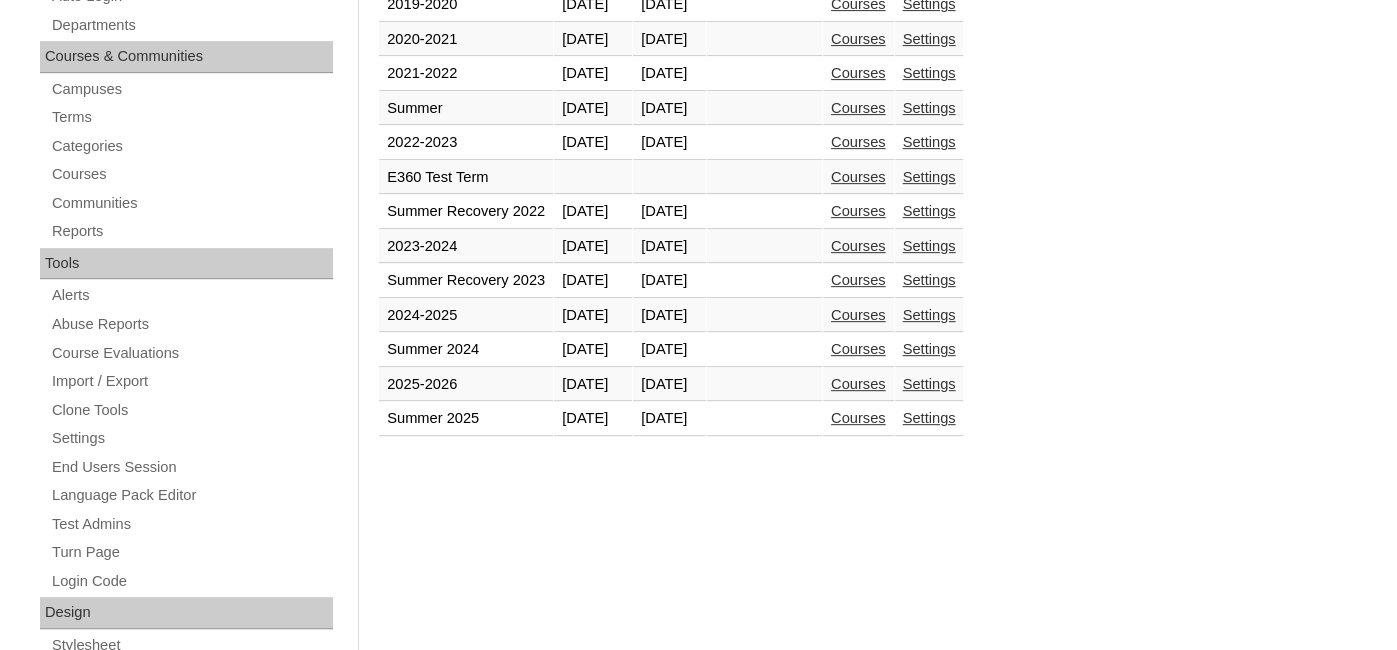 click on "Courses" at bounding box center (858, 384) 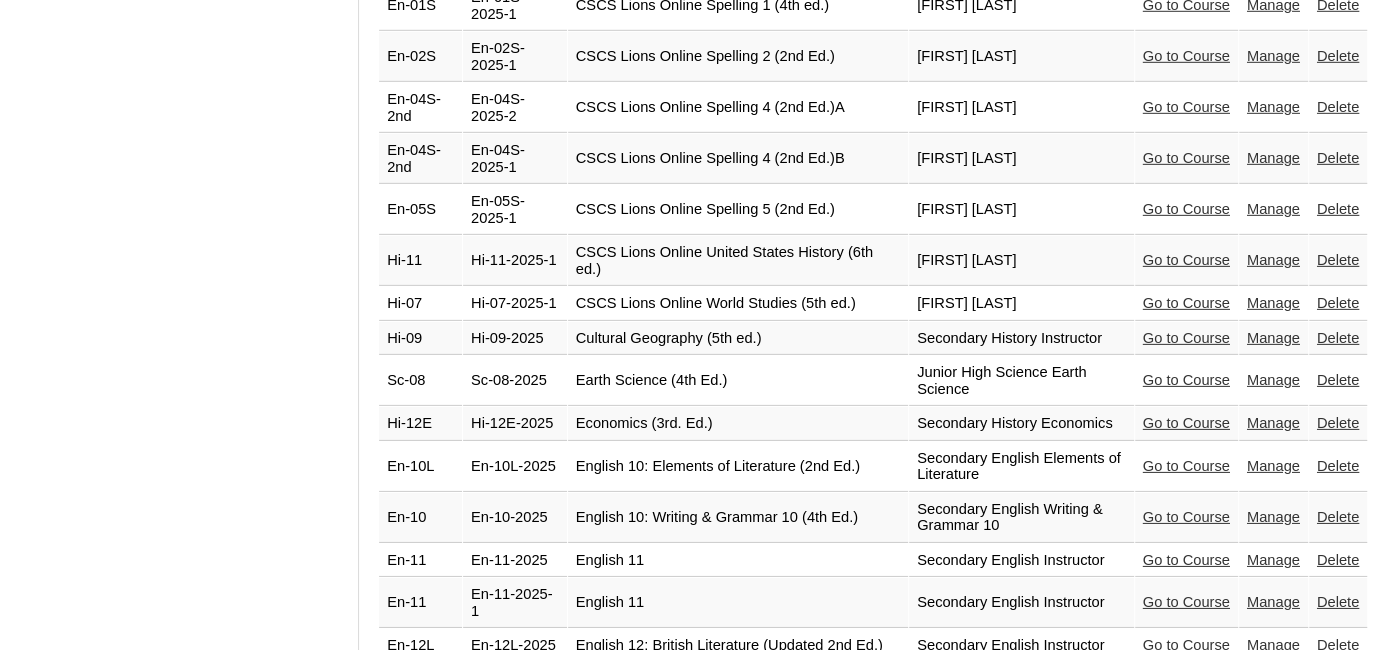 scroll, scrollTop: 4087, scrollLeft: 0, axis: vertical 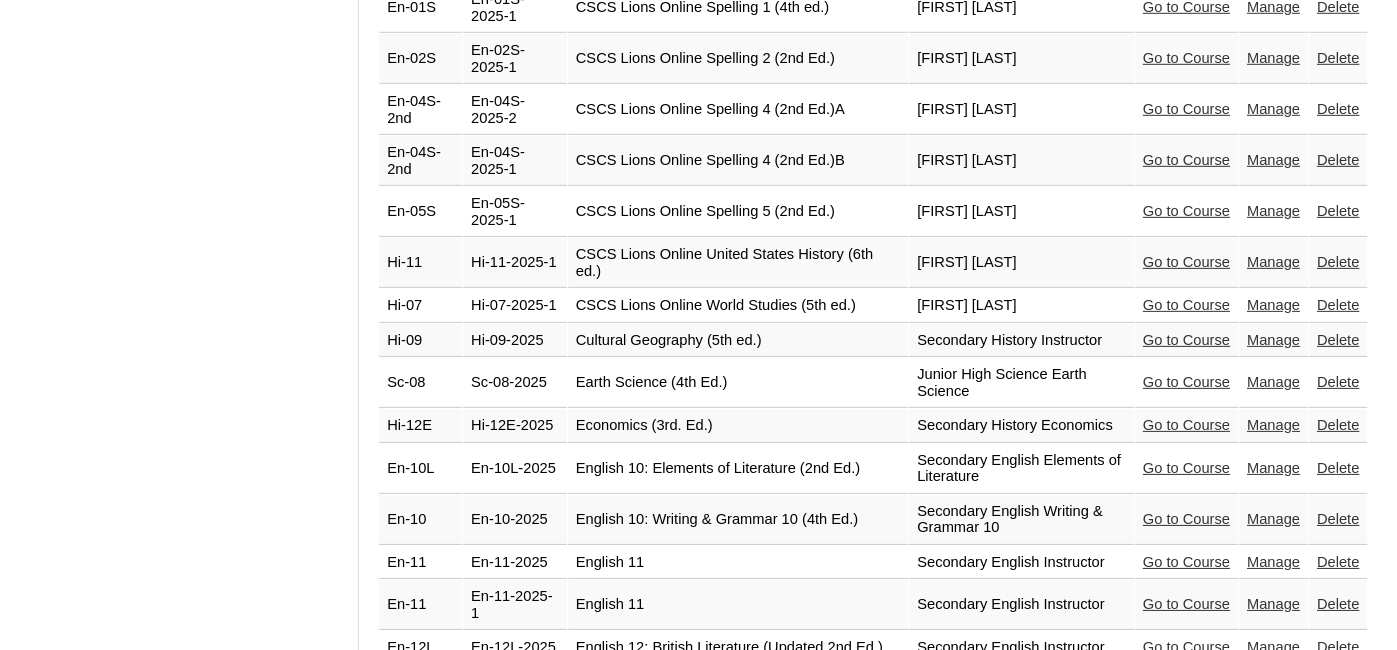 click on "Go to Course" at bounding box center (1186, 109) 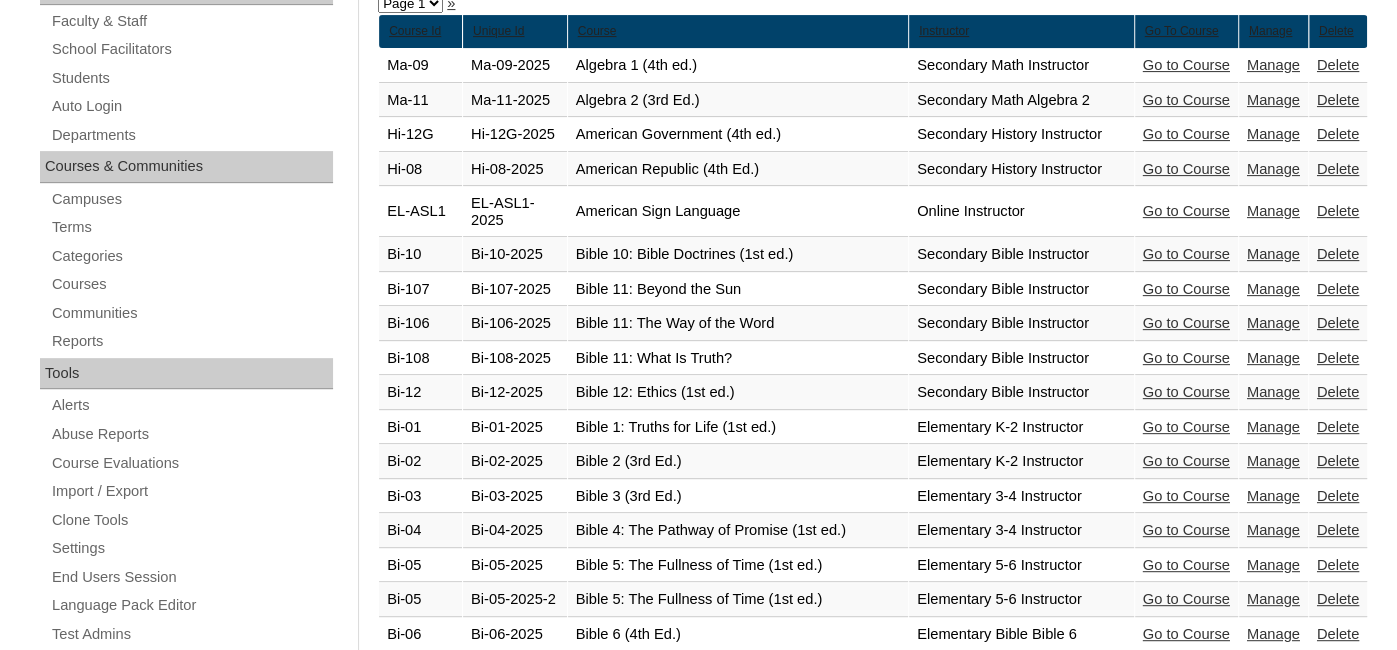 scroll, scrollTop: 0, scrollLeft: 0, axis: both 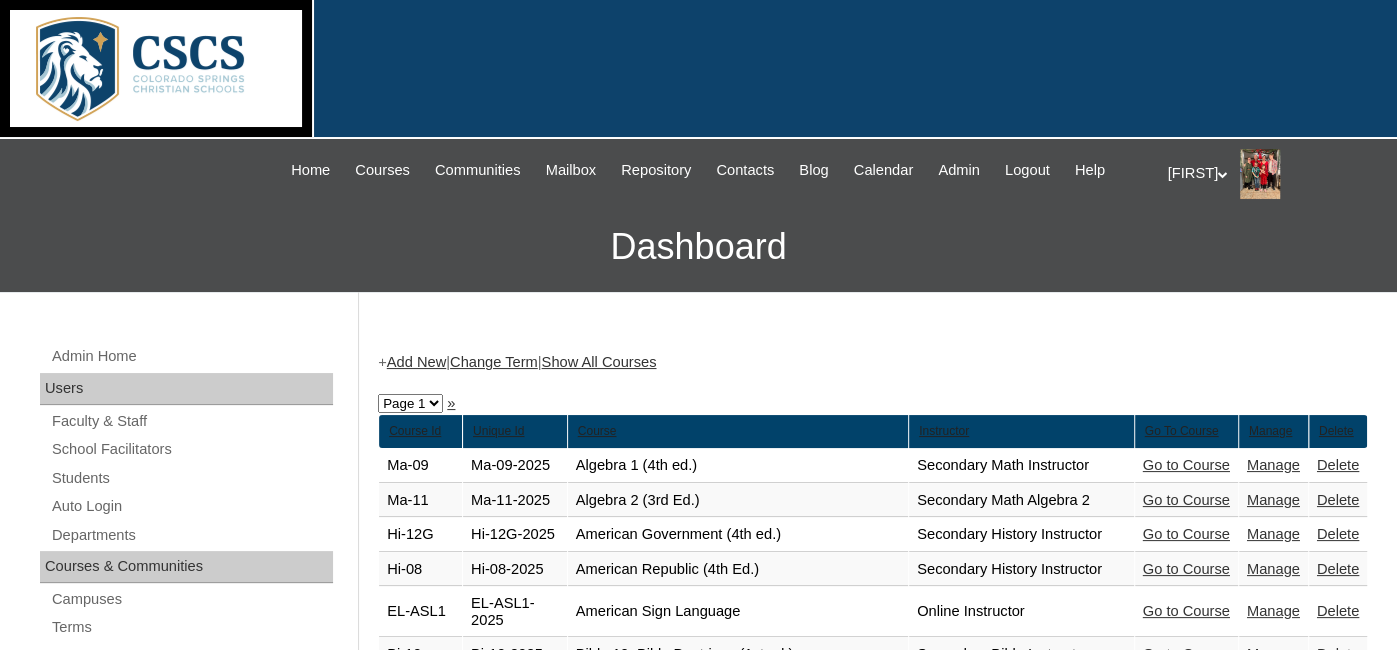click on "Show All Courses" at bounding box center (599, 362) 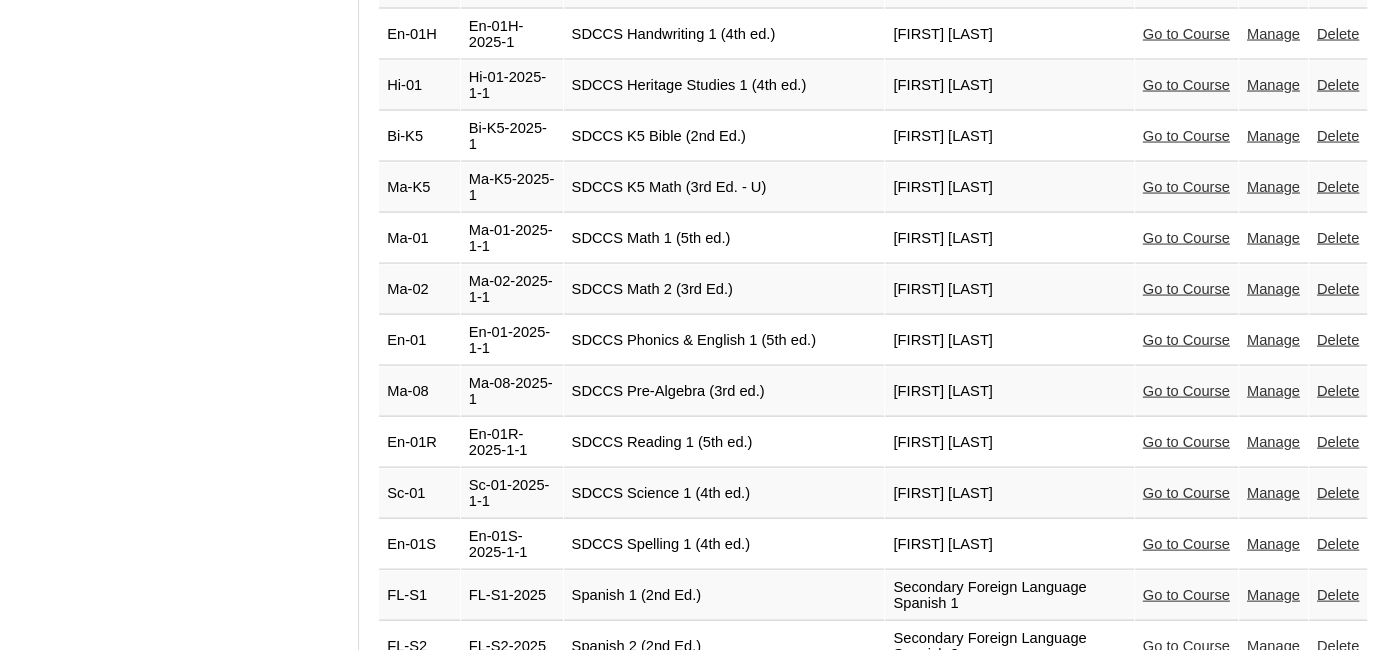 scroll, scrollTop: 8511, scrollLeft: 0, axis: vertical 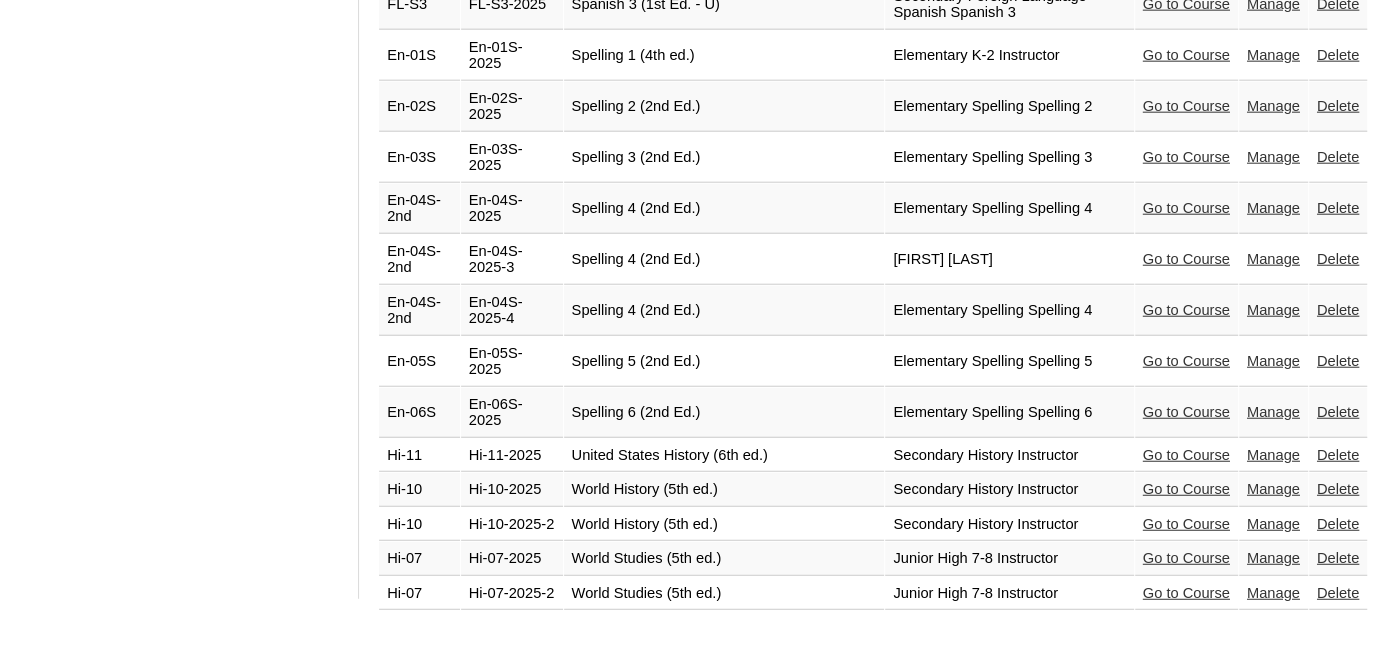 click on "Go to Course" at bounding box center (1186, 208) 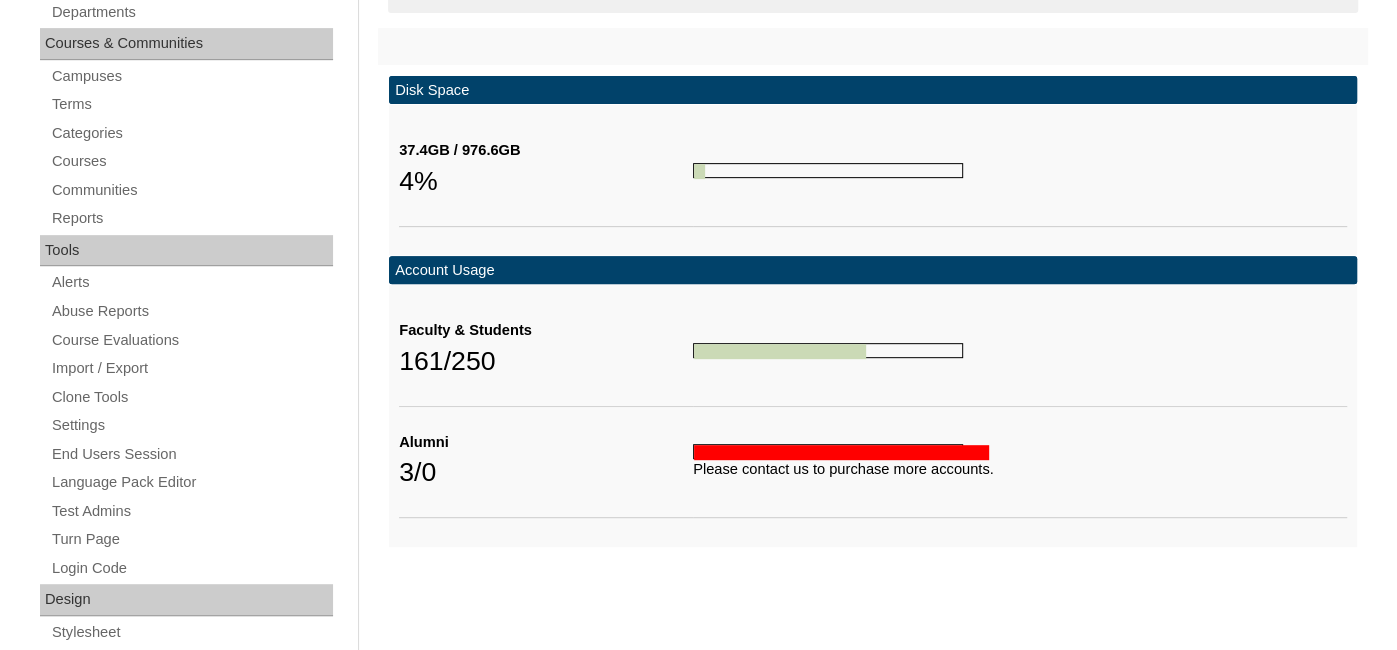 scroll, scrollTop: 507, scrollLeft: 0, axis: vertical 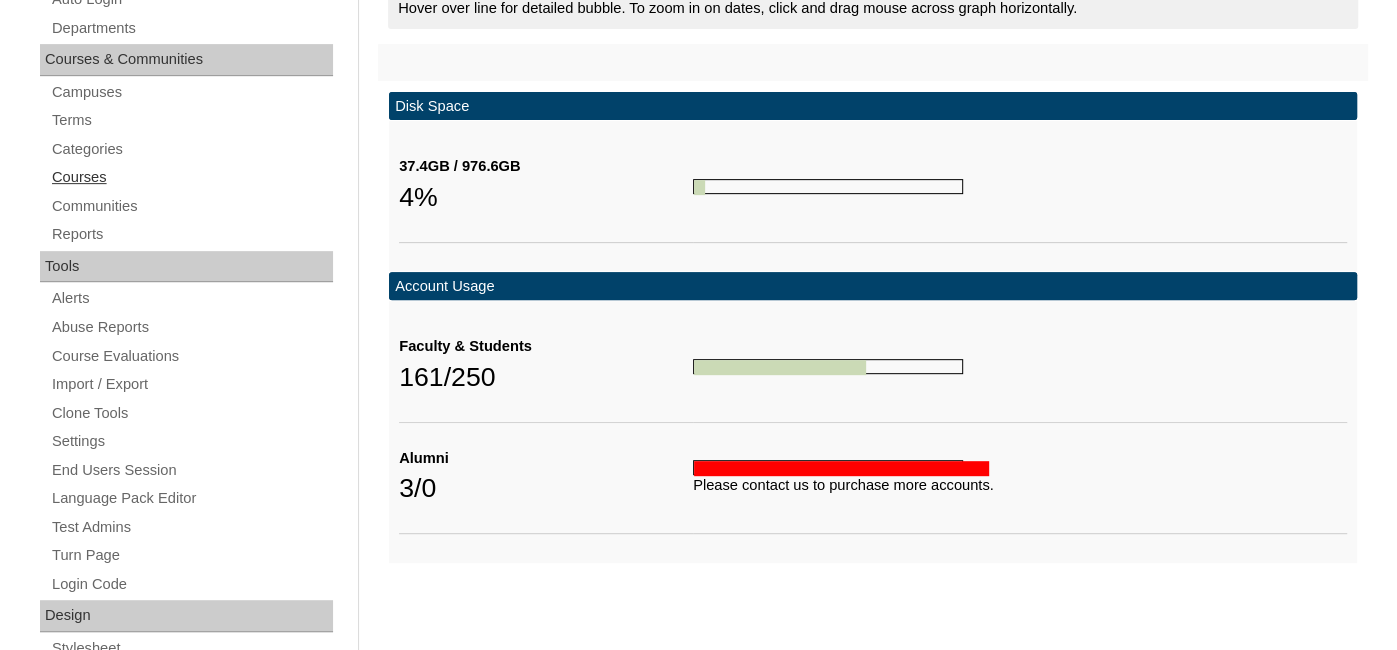 click on "Courses" at bounding box center [191, 177] 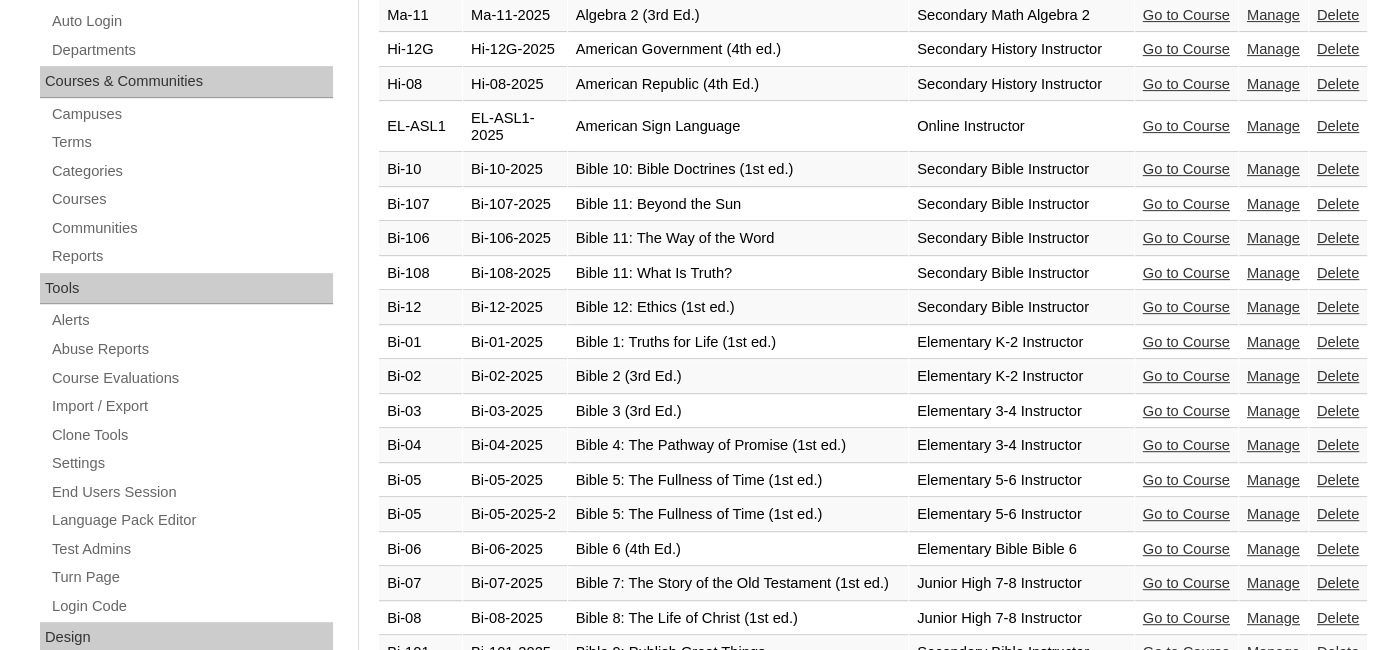 scroll, scrollTop: 483, scrollLeft: 0, axis: vertical 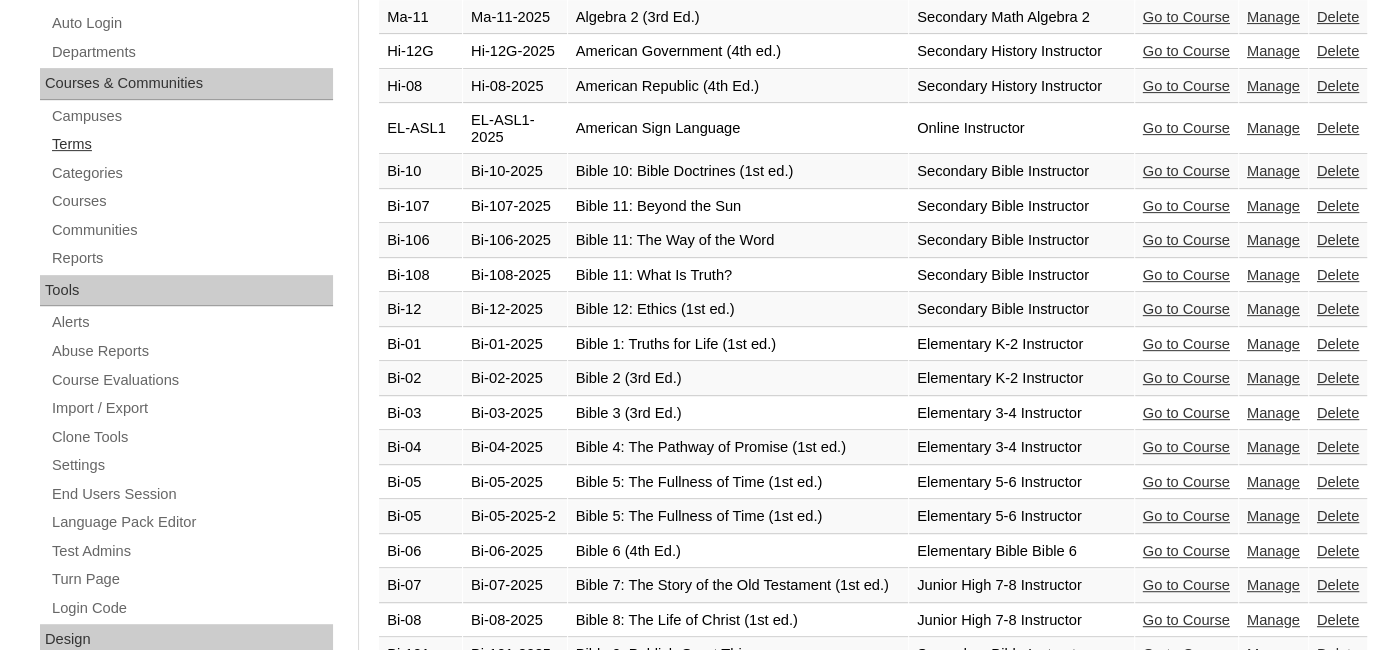 click on "Terms" at bounding box center (191, 144) 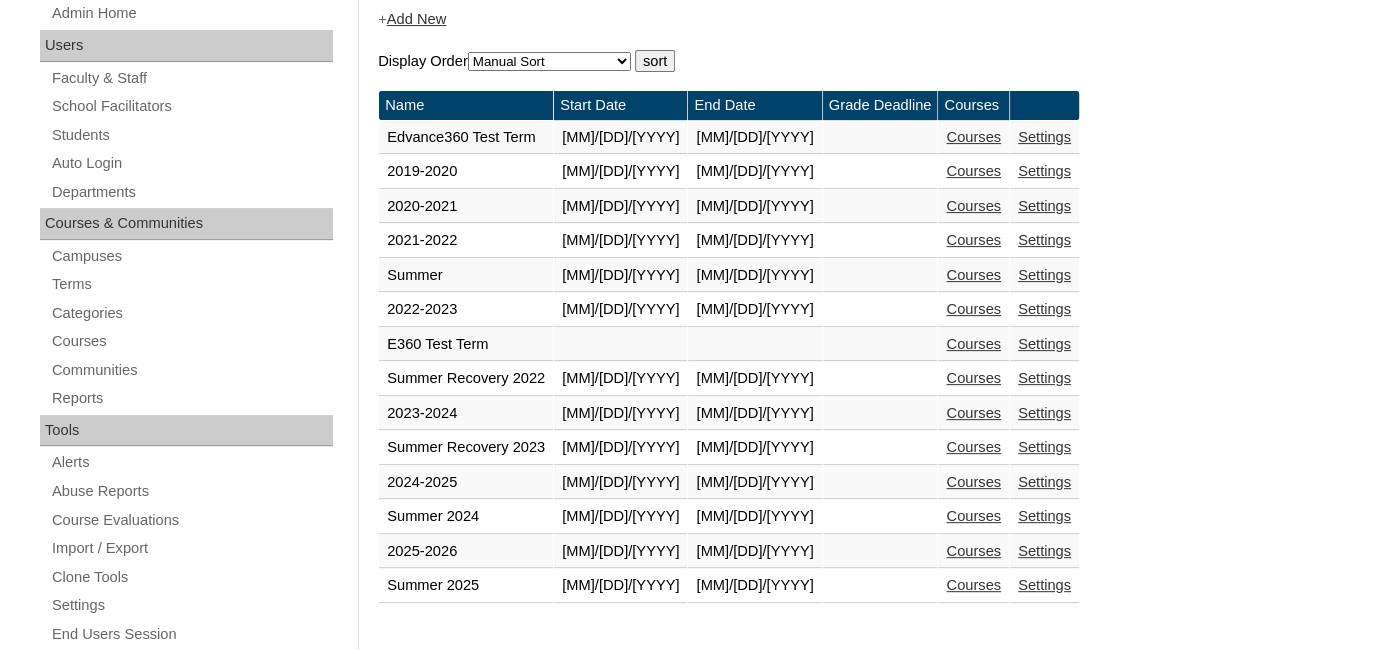 scroll, scrollTop: 339, scrollLeft: 0, axis: vertical 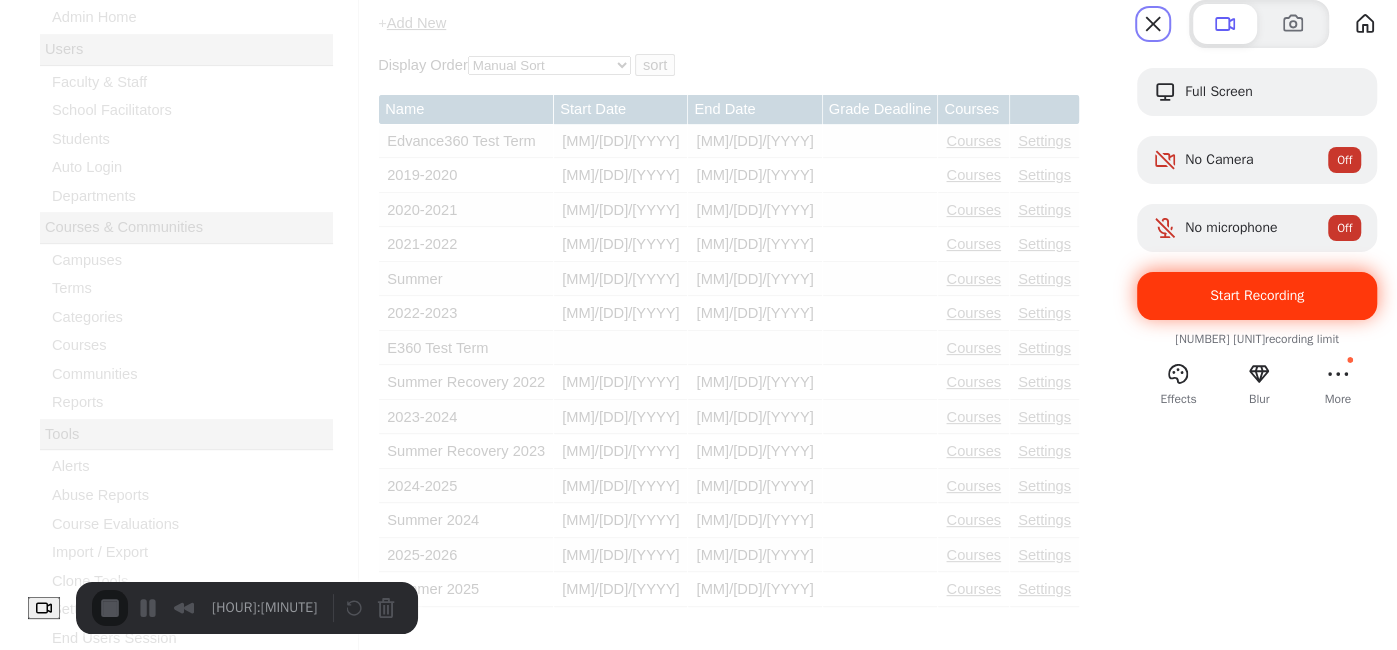 click on "Start Recording" at bounding box center (1257, 295) 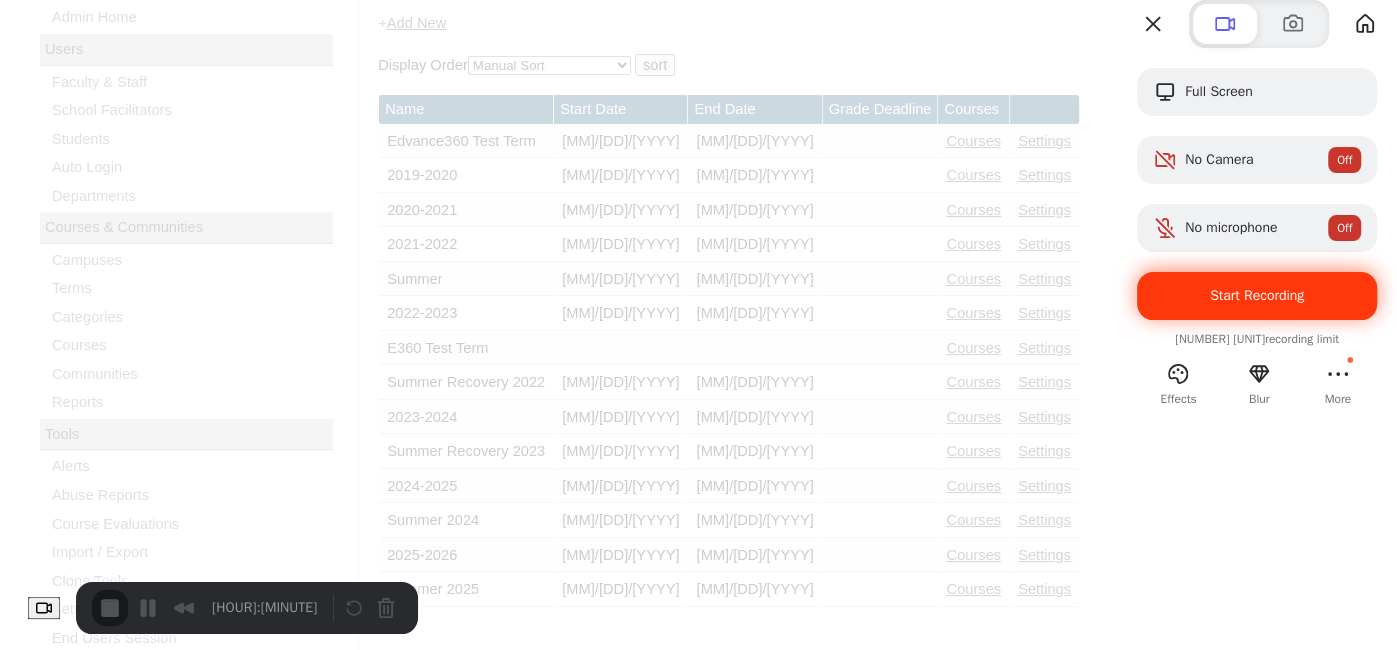 click on "Yes, proceed" at bounding box center [365, 1490] 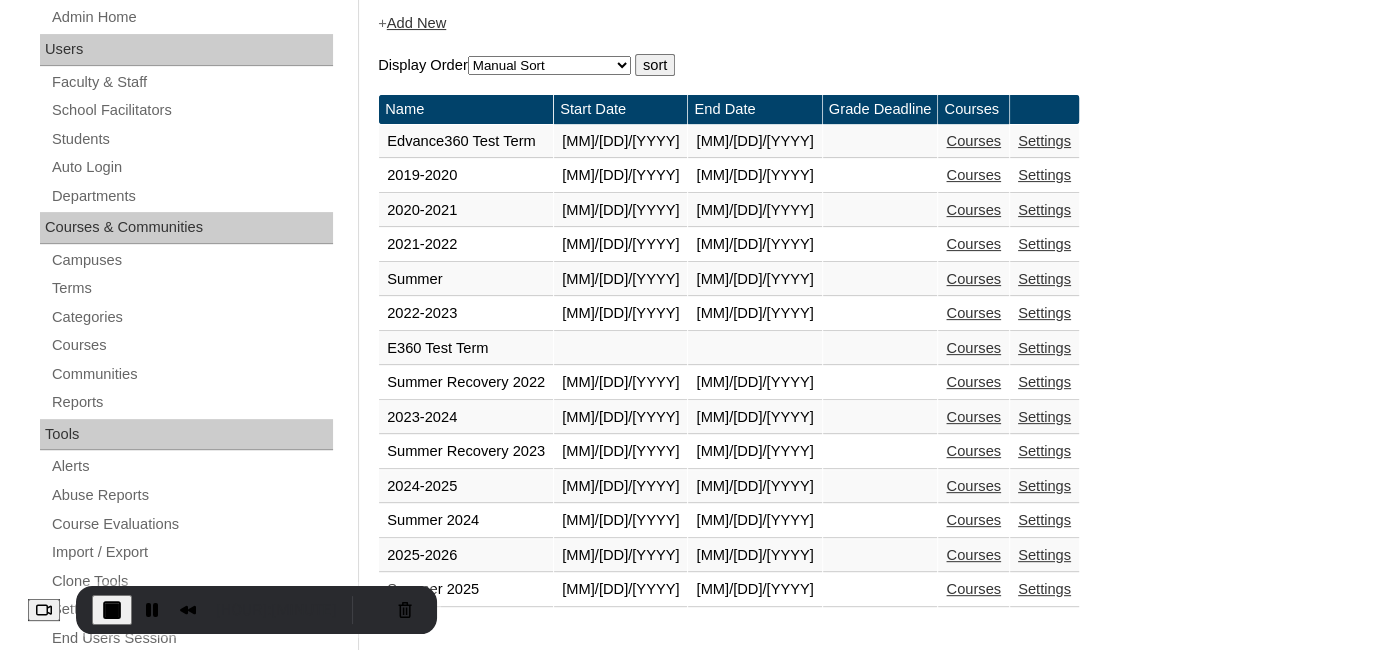 click on "Courses" at bounding box center (973, 555) 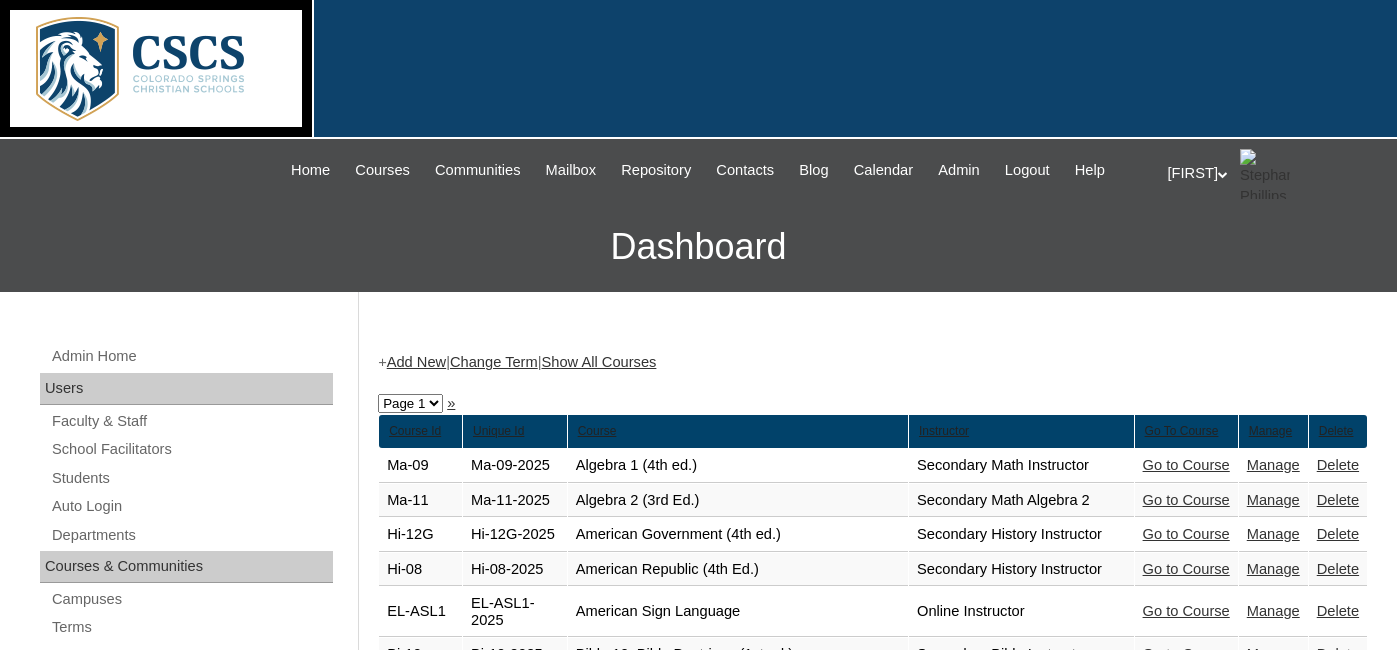 scroll, scrollTop: 0, scrollLeft: 0, axis: both 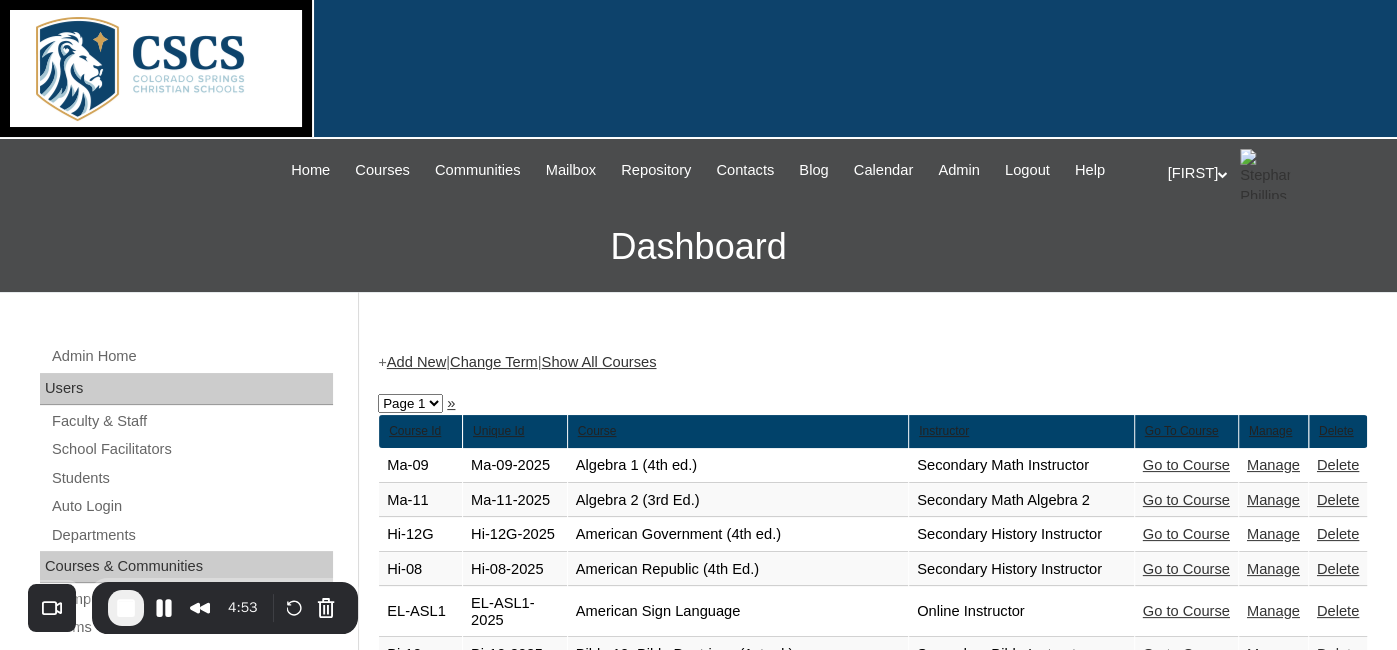 click on "Show All Courses" at bounding box center (599, 362) 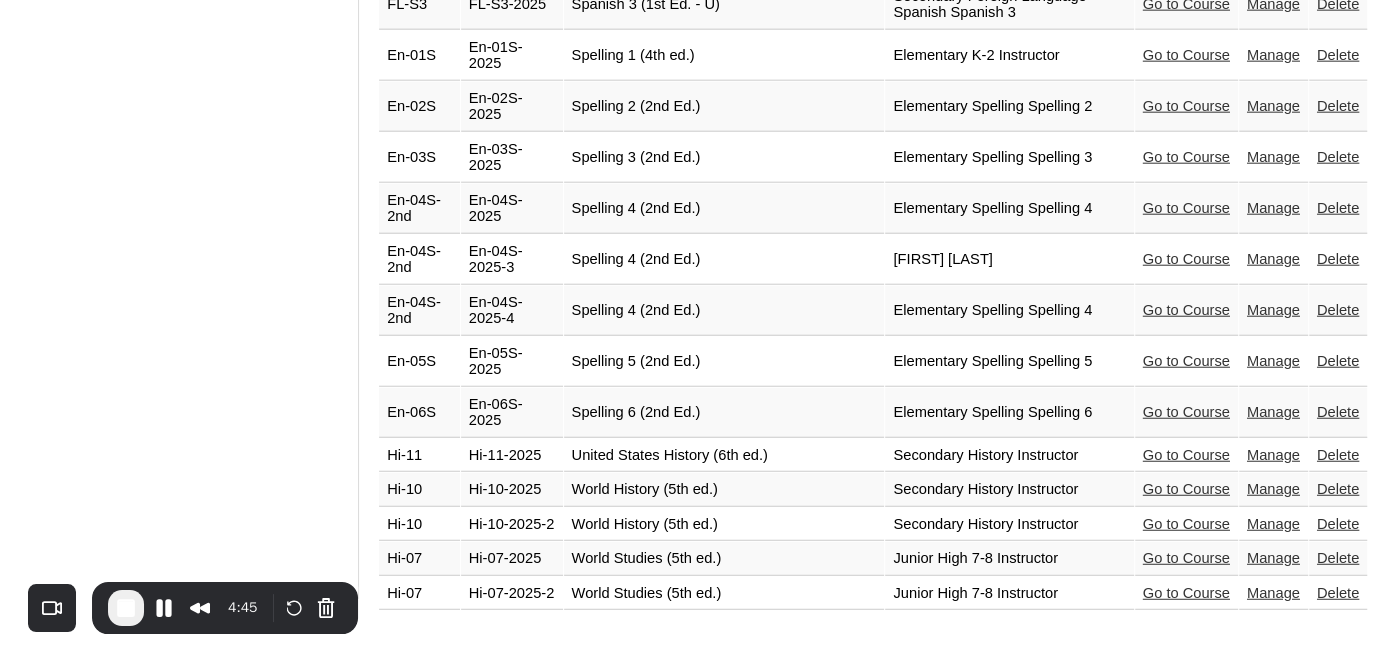 scroll, scrollTop: 8455, scrollLeft: 0, axis: vertical 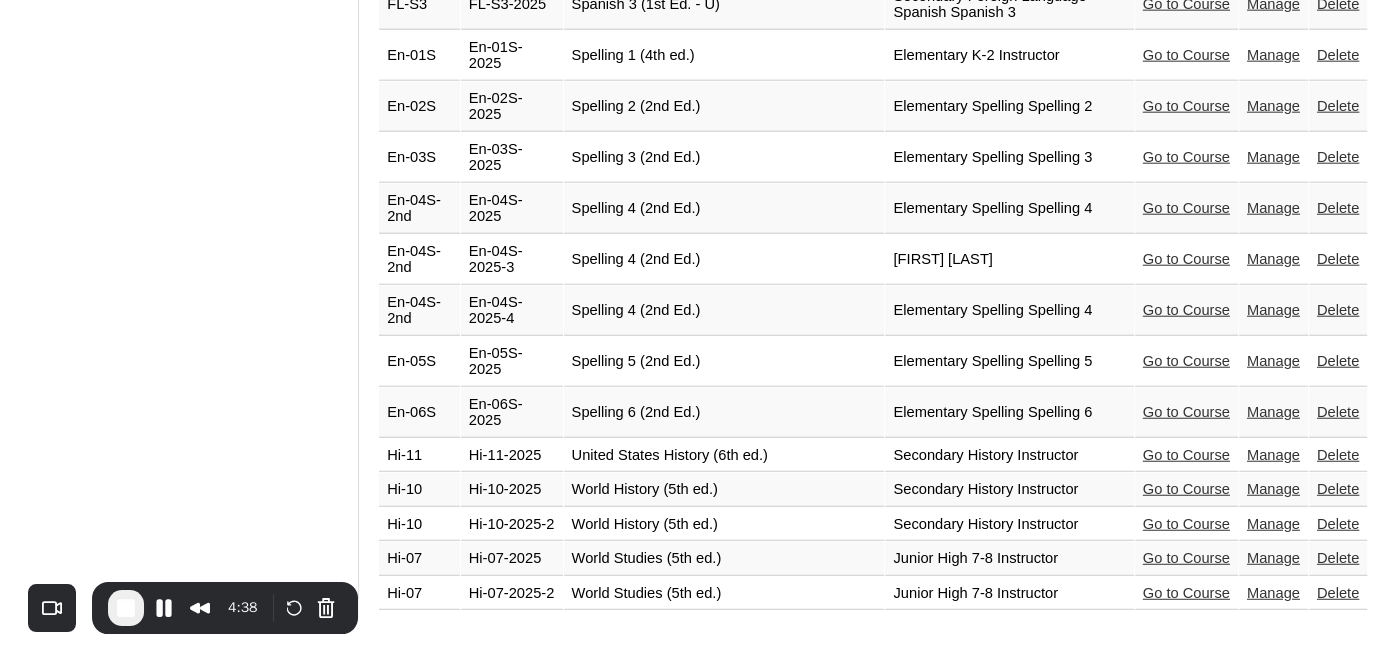 click on "Go to Course" at bounding box center [1186, 208] 